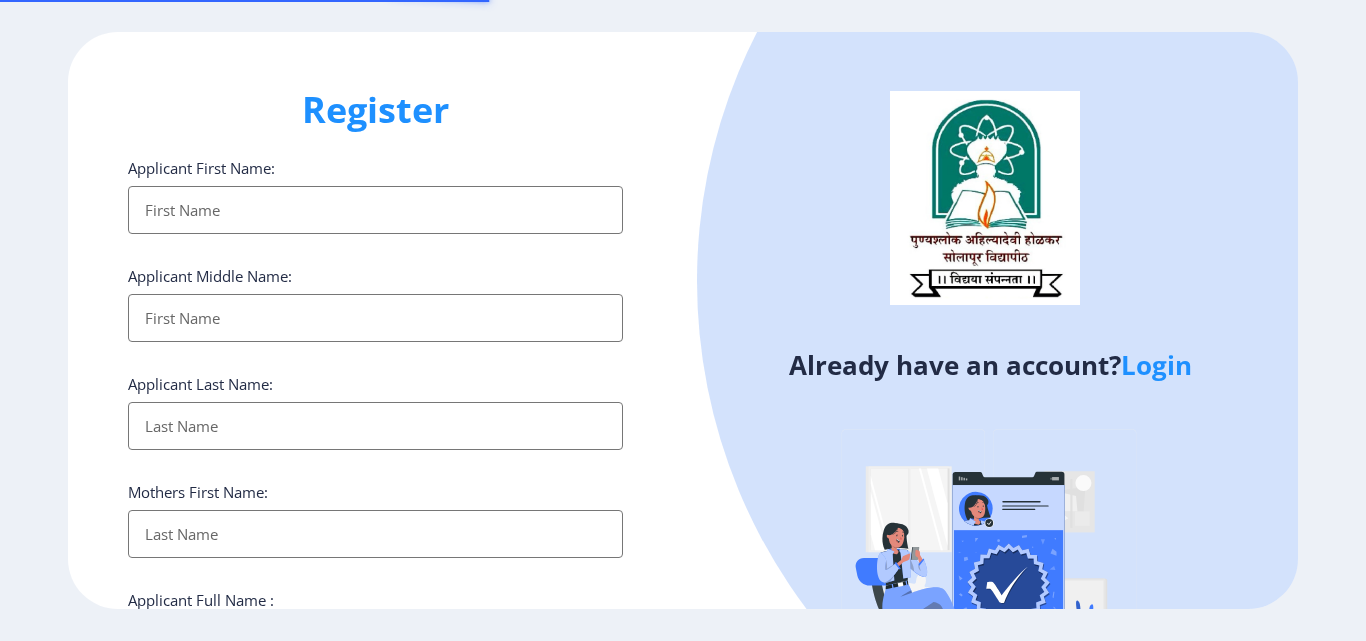 select 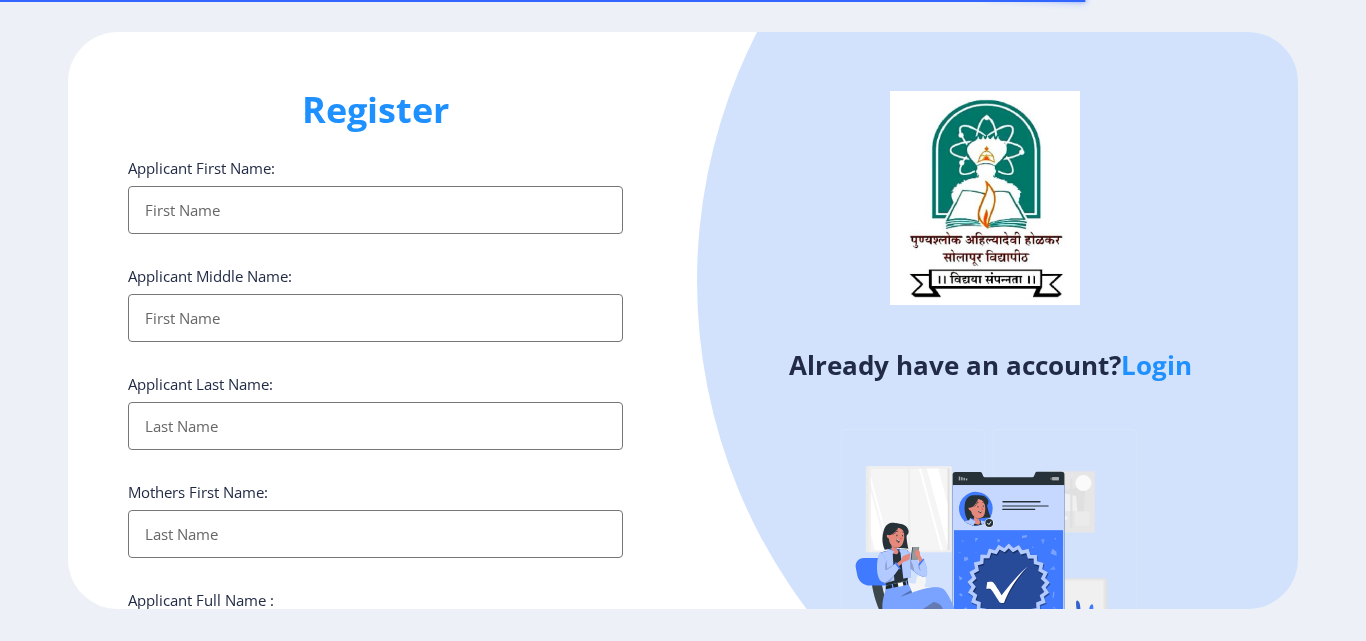 click on "Applicant First Name:" at bounding box center [375, 210] 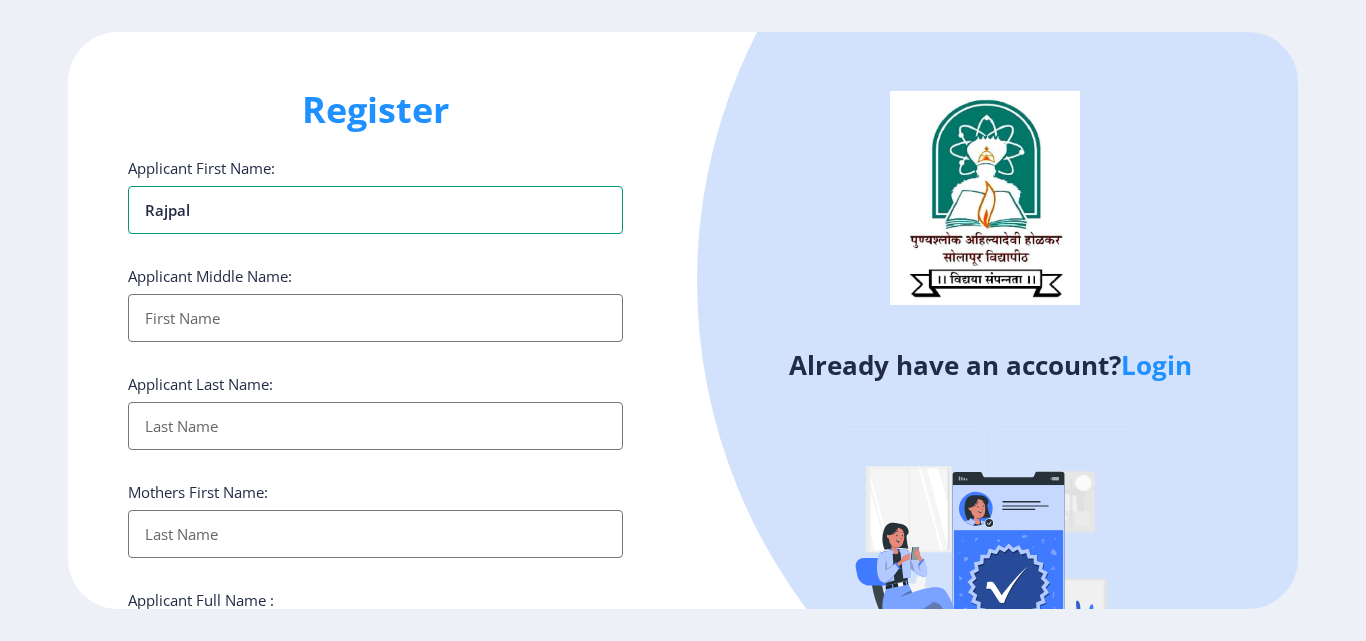type on "rajpal" 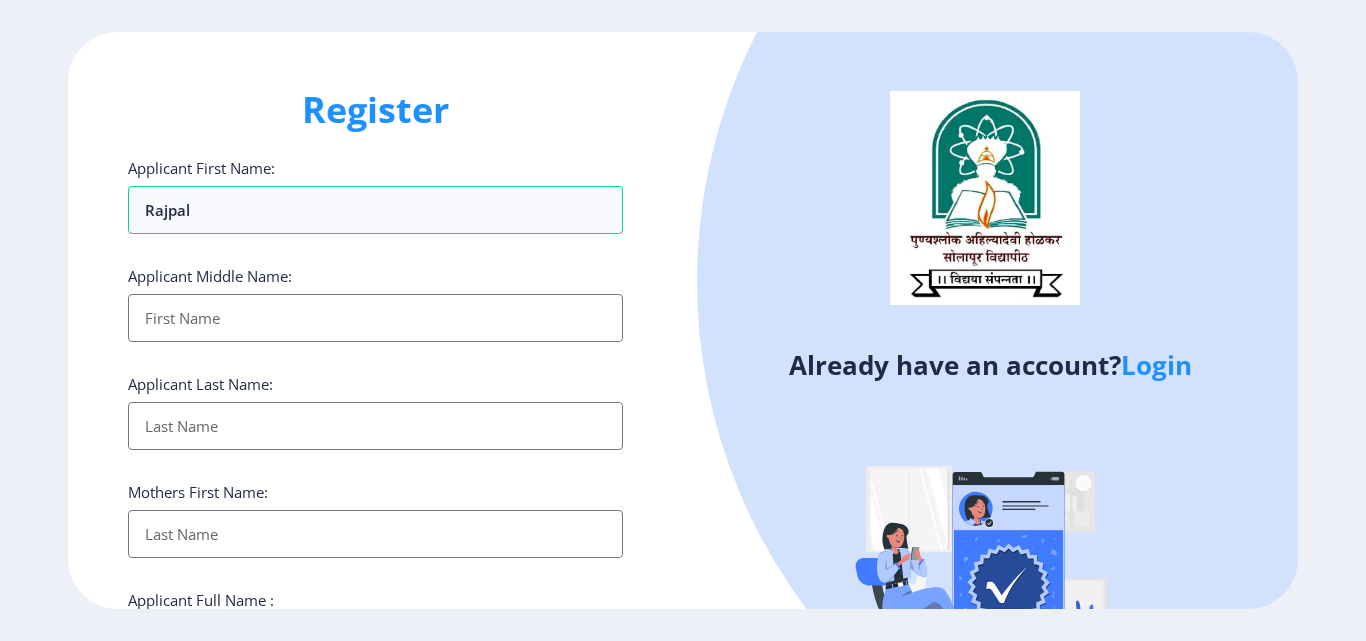 click on "Applicant First Name:" at bounding box center [375, 318] 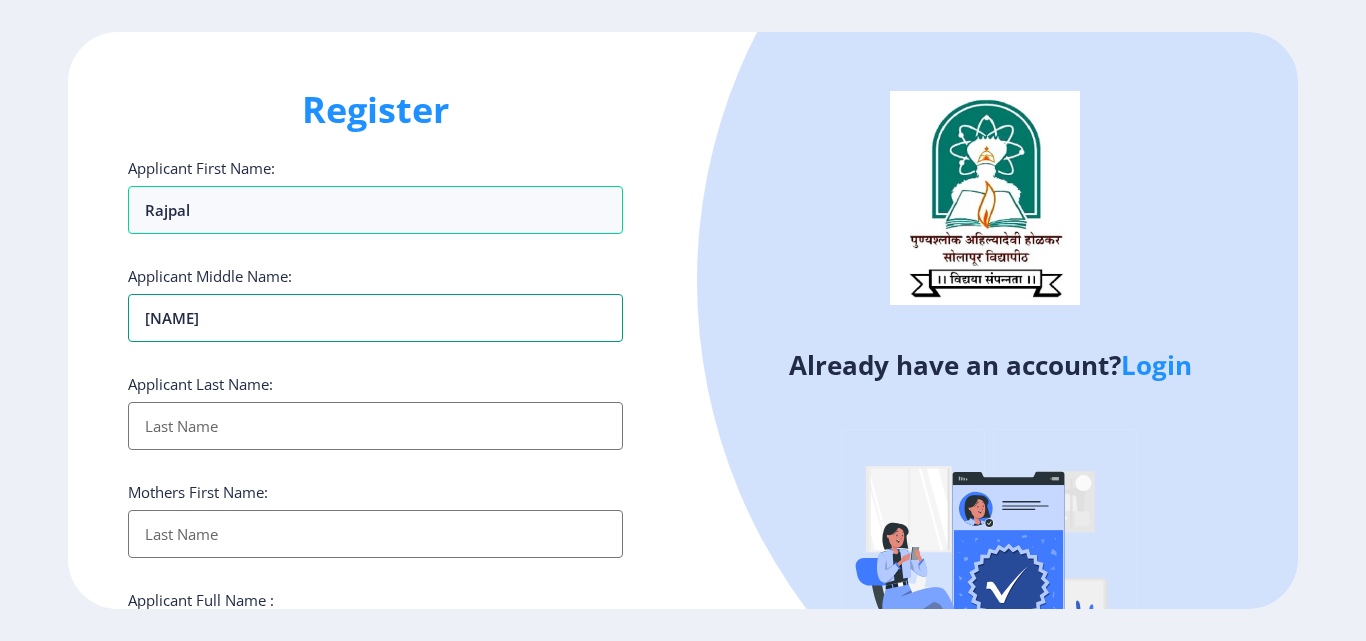 type on "[NAME]" 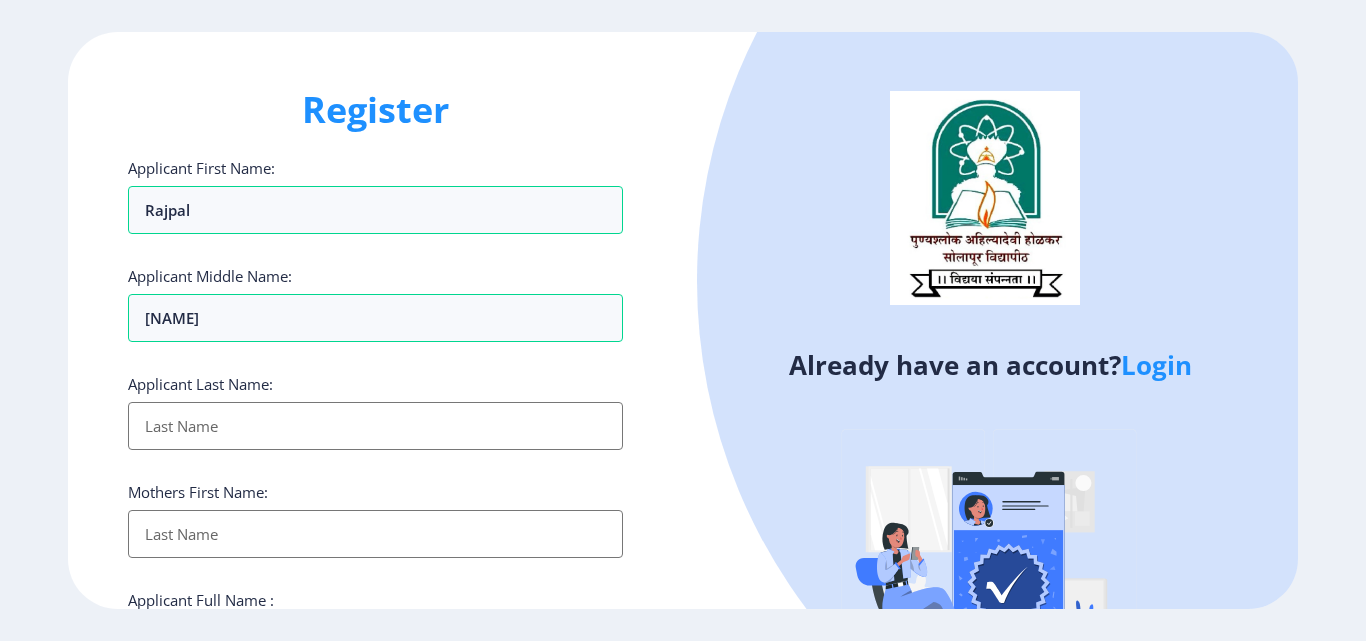 click on "Applicant Last Name:" 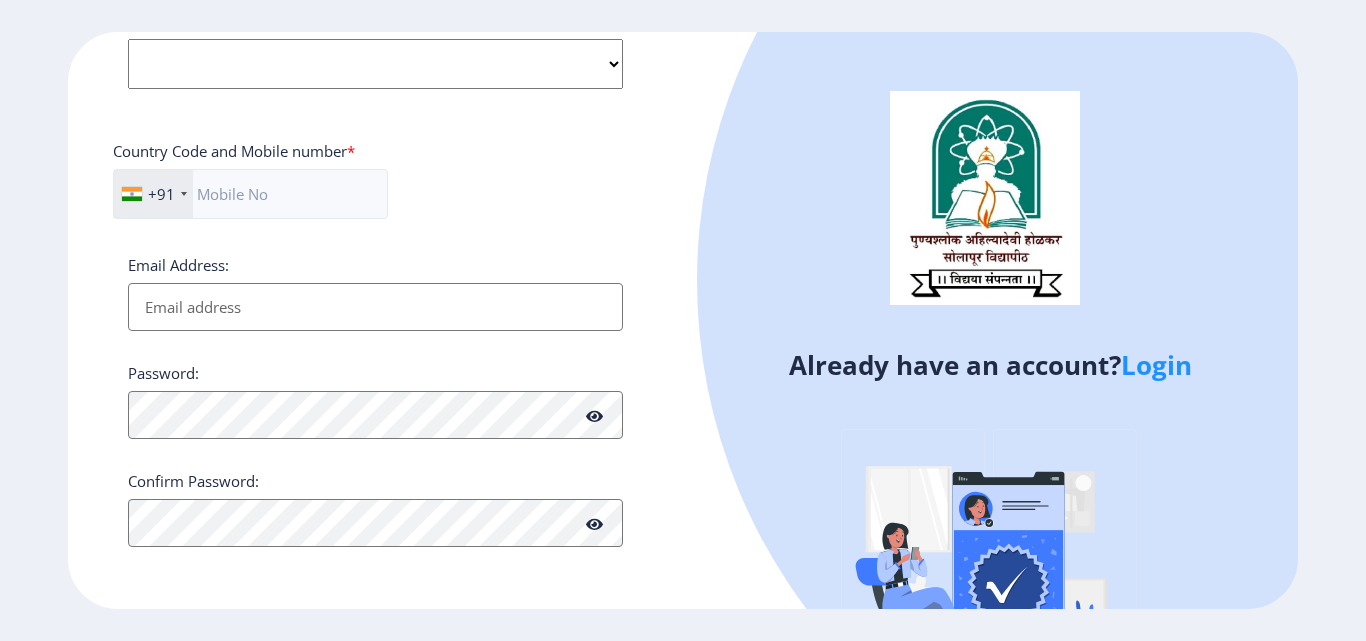 scroll, scrollTop: 48, scrollLeft: 0, axis: vertical 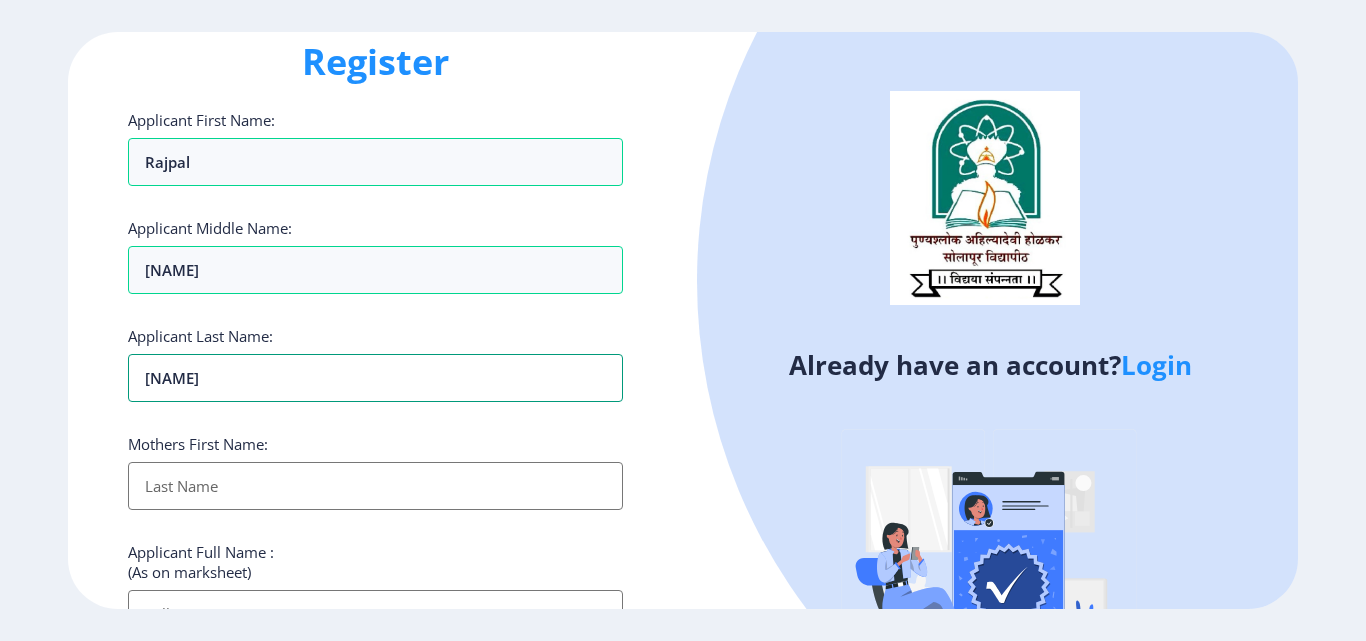 type on "[NAME]" 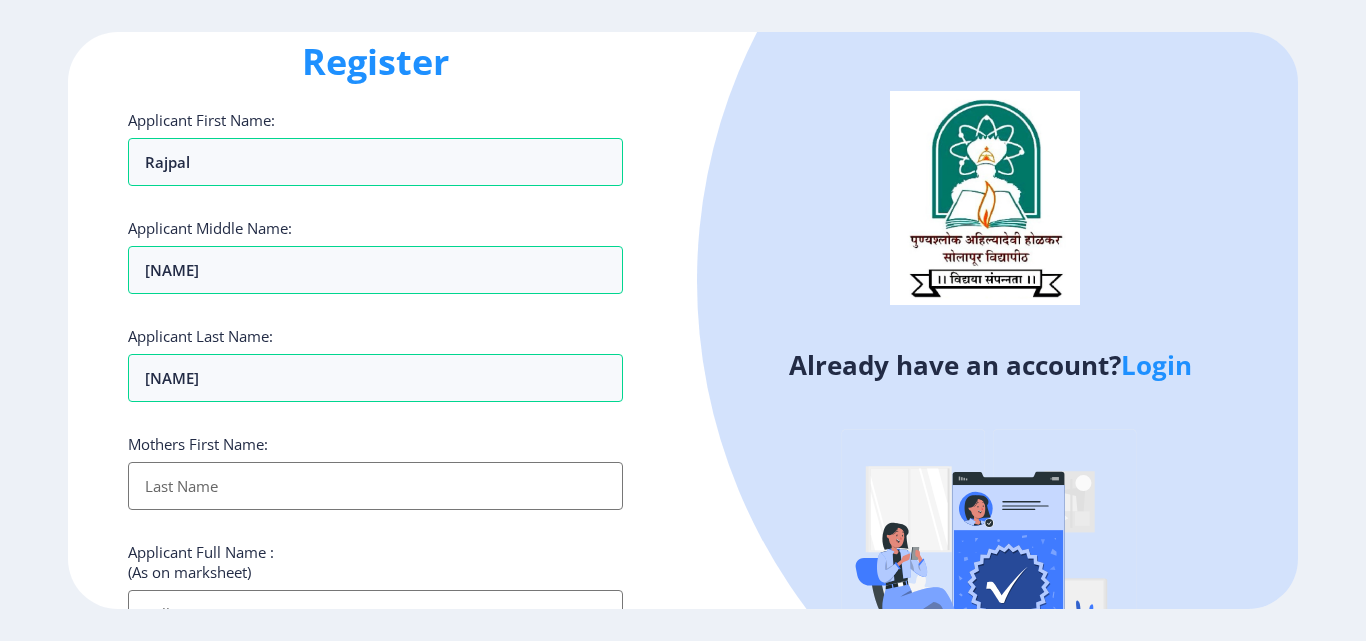 click on "Applicant First Name:" at bounding box center (375, 486) 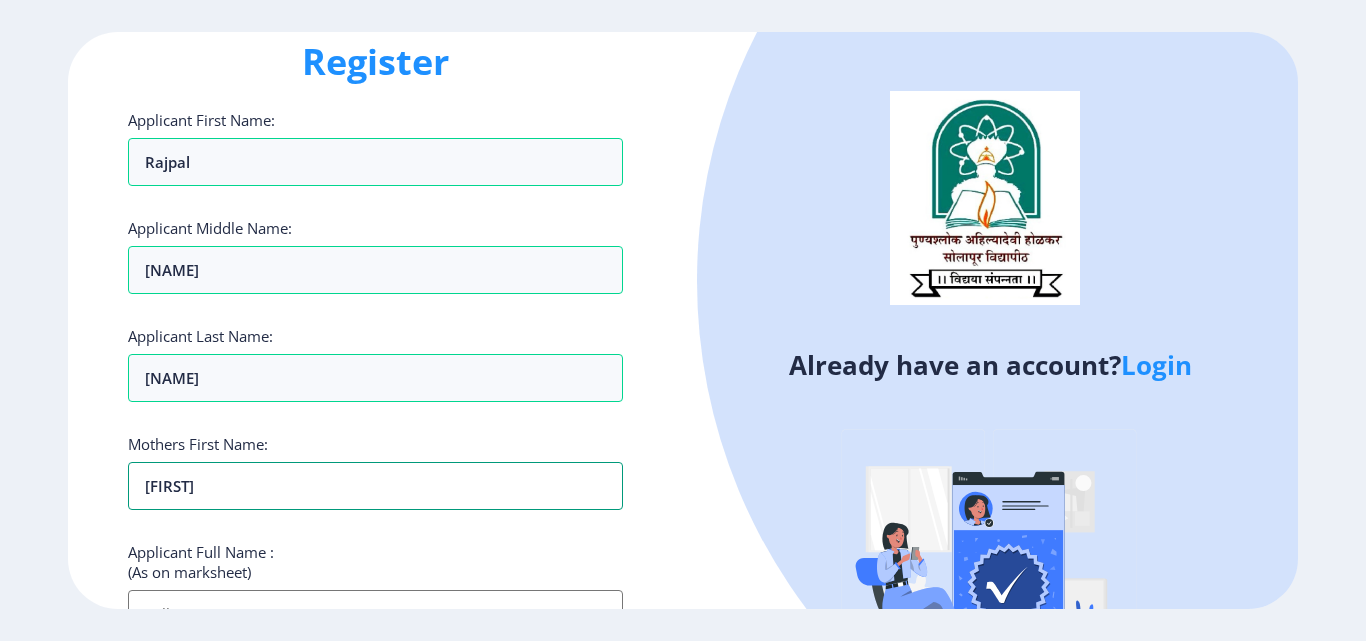 scroll, scrollTop: 815, scrollLeft: 0, axis: vertical 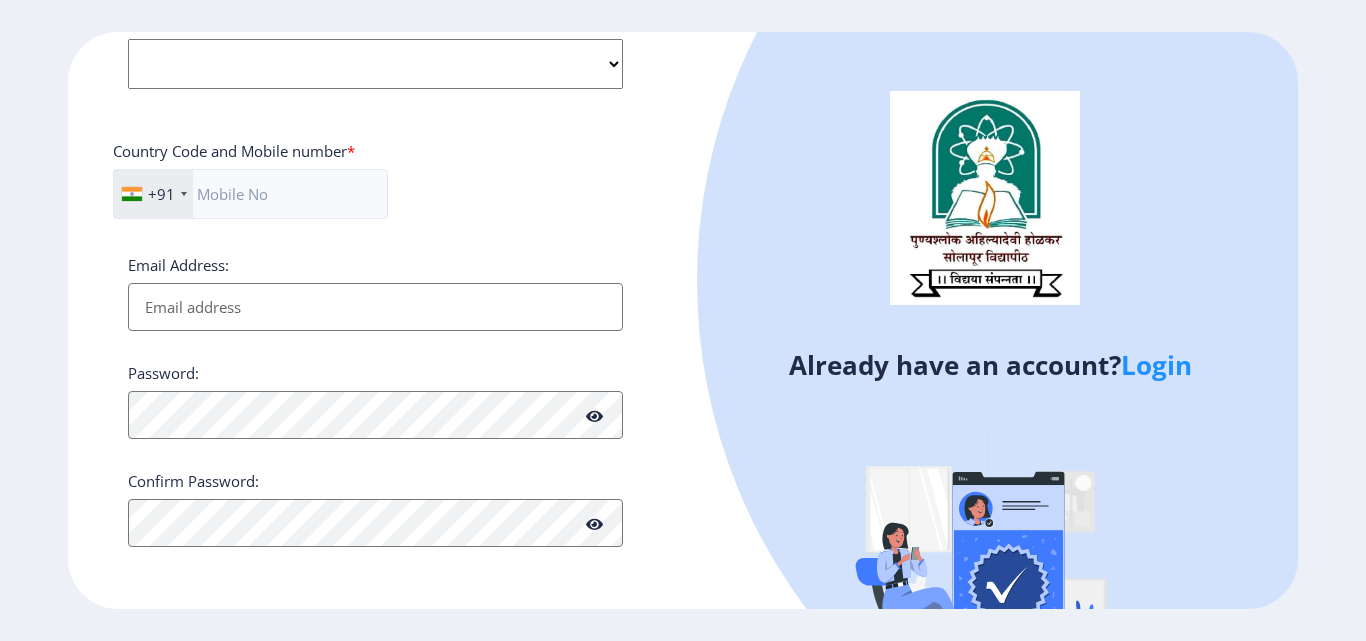 type on "[FIRST]" 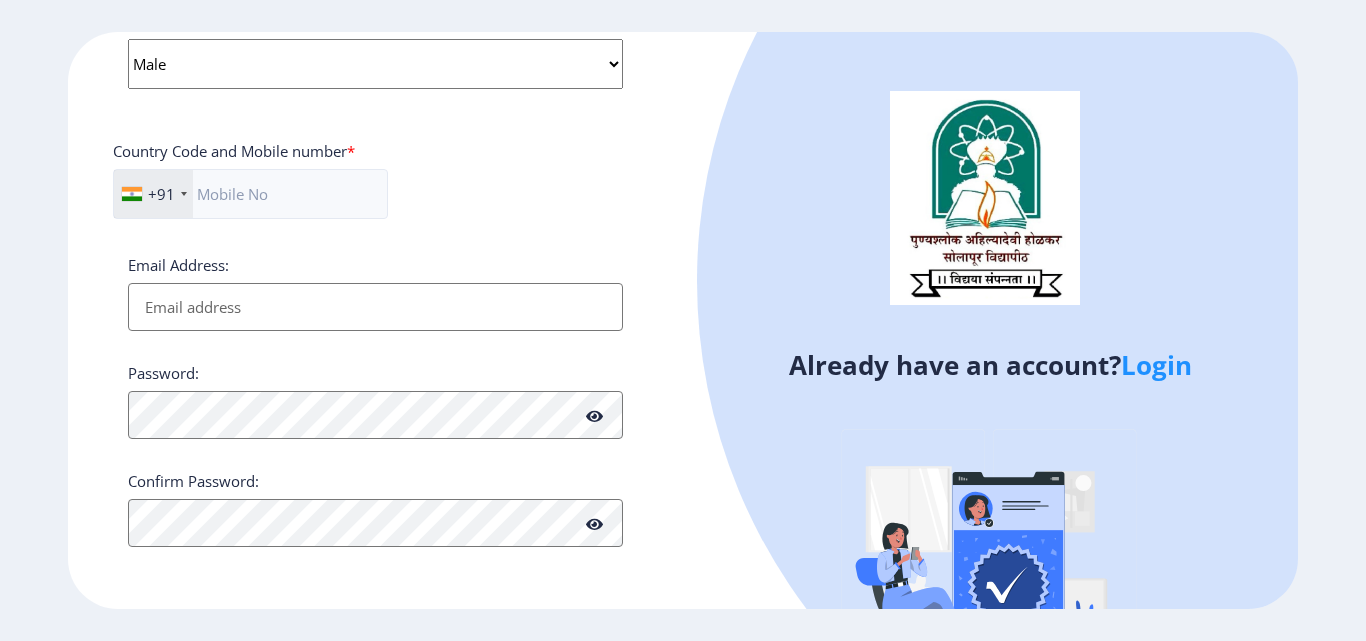 click on "Select Gender Male Female Other" 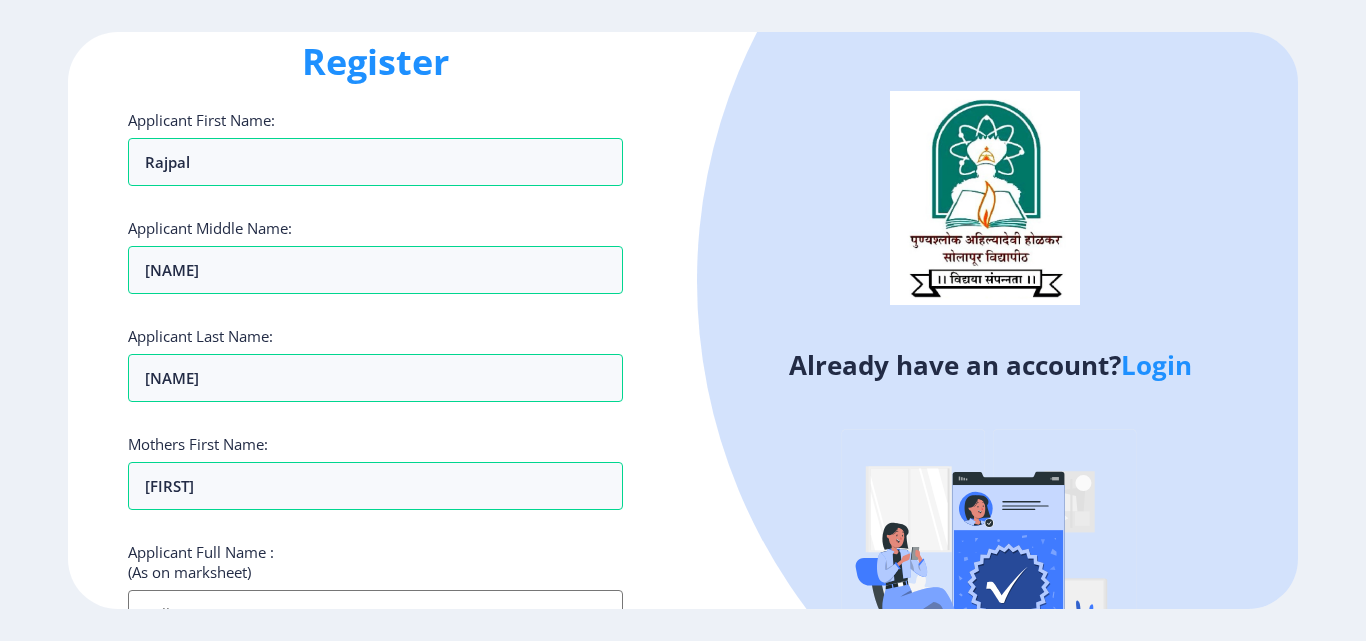 click on "Applicant First Name:" at bounding box center [375, 614] 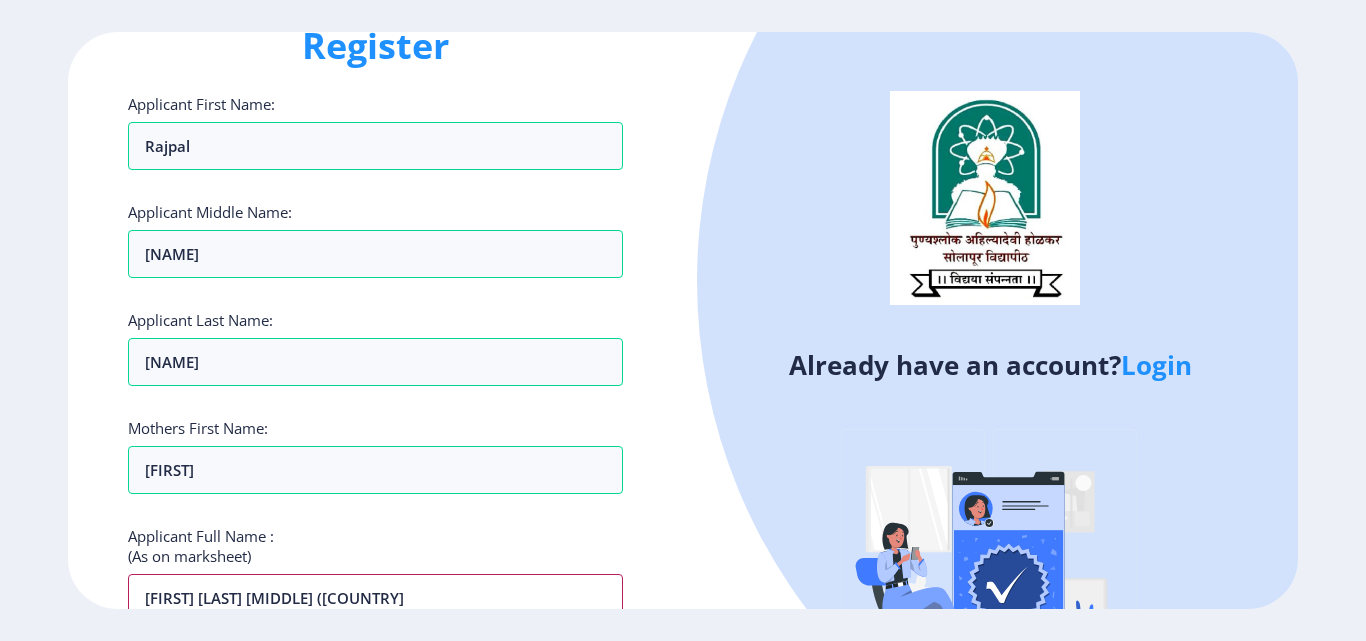 scroll, scrollTop: 835, scrollLeft: 0, axis: vertical 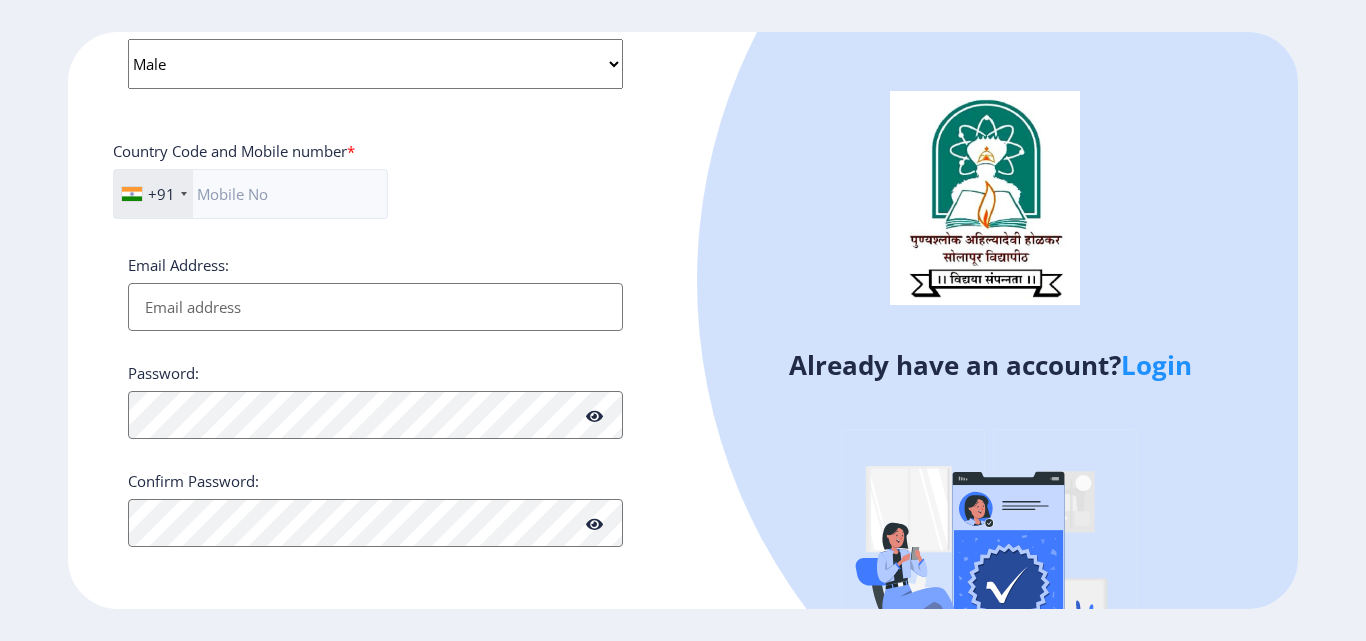 type on "[FIRST] [LAST] [MIDDLE] ([COUNTRY]" 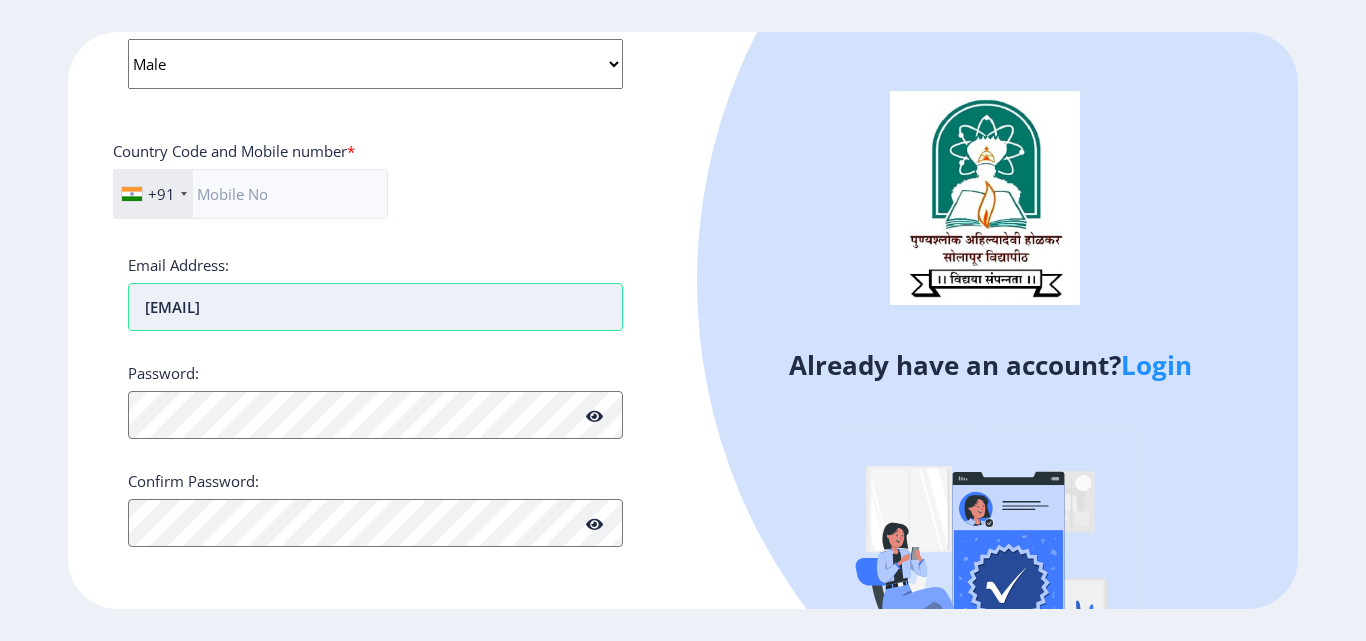 click on "[EMAIL]" at bounding box center (375, 307) 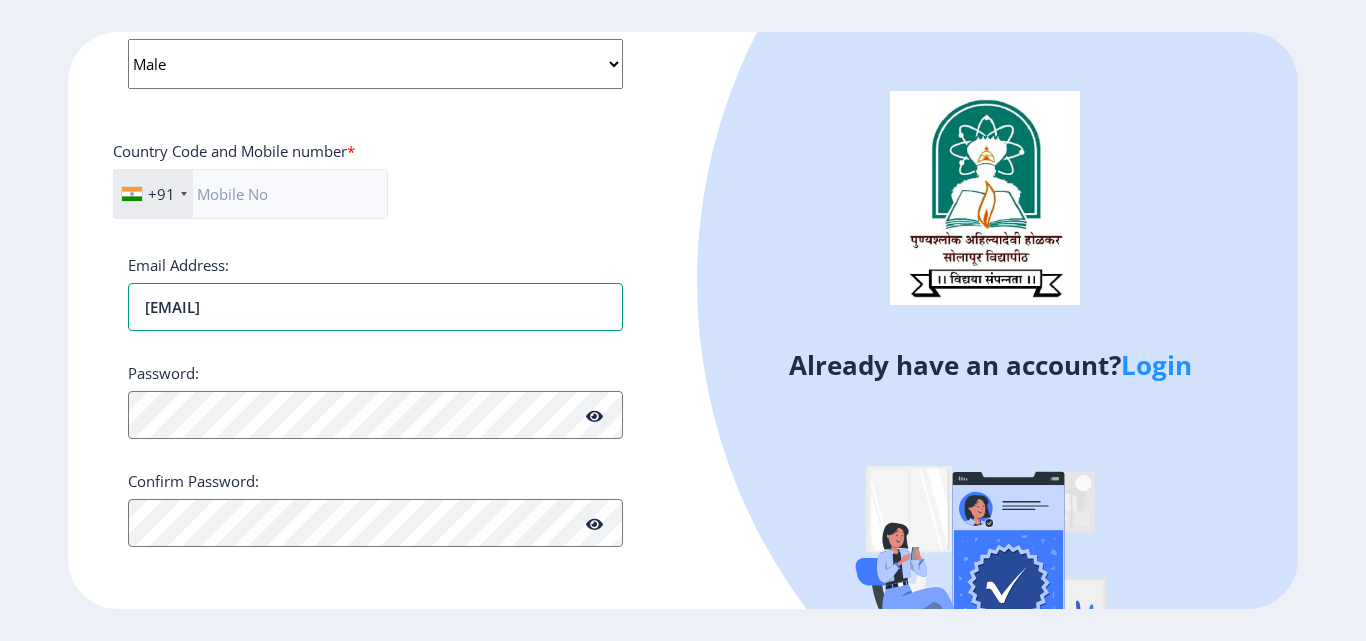 type on "[EMAIL]" 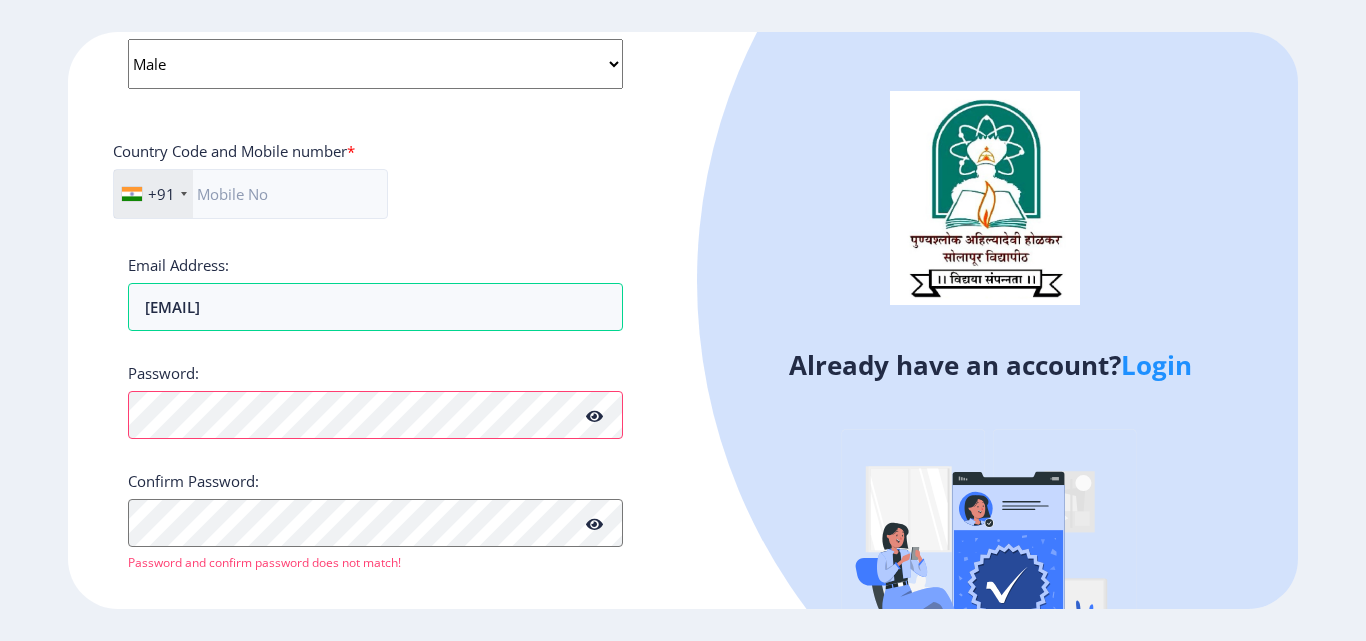 click 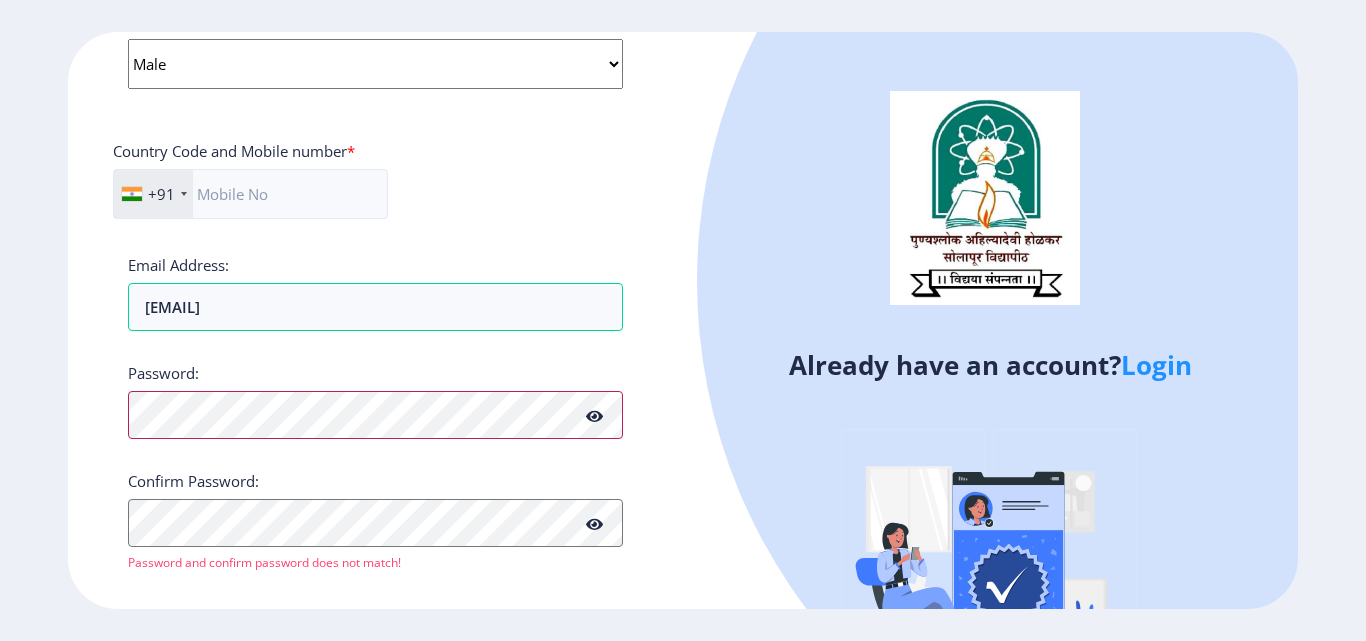 click on "Applicant First Name: [FIRST] Applicant Middle Name: [MIDDLE] Applicant Last Name: [LAST] Mothers First Name: [FIRST] Applicant Full Name : (As on marksheet) [FIRST] [LAST] [MIDDLE] ([FIRST]) Special characters or numbers are not allowed. Full name is required Aadhar Number :  Gender: Select Gender Male Female Other  Country Code and Mobile number  *  +91 [COUNTRY] (+91) +91 Afghanistan (‫افغانستان‬‎) +93 Albania (Shqipëri) +355 Algeria (‫الجزائر‬‎) +213 American Samoa +1 Andorra +376 Angola +244 Anguilla +1 Antigua and Barbuda +1 Argentina +54 Armenia (Հայաստան) +374 Aruba +297 Australia +61 Austria (Österreich) +43 Azerbaijan (Azərbaycan) +994 Bahamas +1 Bahrain (‫البحرين‬‎) +973 Bangladesh (বাংলাদেশ) +880 Barbados +1 Belarus (Беларусь) +375 Belgium (België) +32 Belize +501 Benin (Bénin) +229 Bermuda +1 Bhutan (འབྲུག) +975 Bolivia +591 Bosnia and Herzegovina (Босна и Херцеговина) +387 Botswana +267 +55" 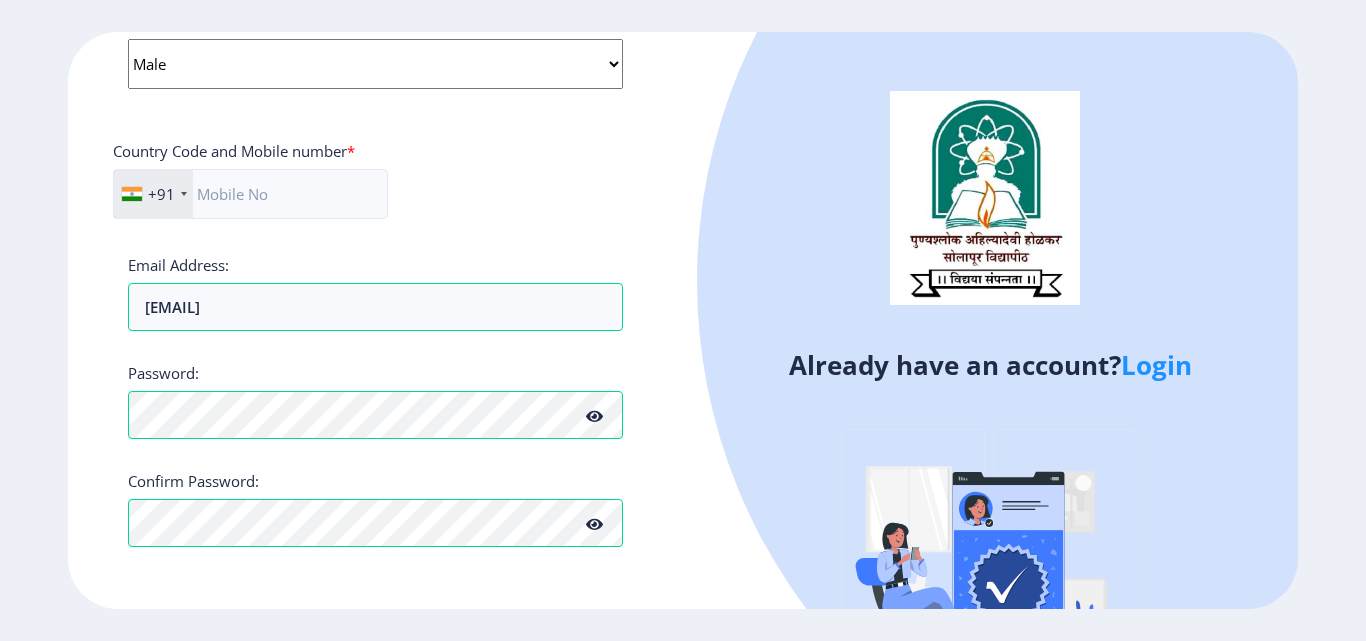 click on "Register Applicant First Name: [FIRST] Applicant Middle Name: [MIDDLE] Applicant Last Name: [LAST] Mothers First Name: [FIRST] Applicant Full Name : (As on marksheet) [FIRST] [LAST] [MIDDLE] ([FIRST]) Special characters or numbers are not allowed. Full name is required Aadhar Number :  Gender: Select Gender Male Female Other  Country Code and Mobile number  *  +91 [COUNTRY] (+91) +91 Afghanistan (‫افغانستان‬‎) +93 Albania (Shqipëri) +355 Algeria (‫الجزائر‬‎) +213 American Samoa +1 Andorra +376 Angola +244 Anguilla +1 Antigua and Barbuda +1 Argentina +54 Armenia (Հայաստան) +374 Aruba +297 Australia +61 Austria (Österreich) +43 Azerbaijan (Azərbaycan) +994 Bahamas +1 Bahrain (‫البحرين‬‎) +973 Bangladesh (বাংলাদেশ) +880 Barbados +1 Belarus (Беларусь) +375 Belgium (België) +32 Belize +501 Benin (Bénin) +229 Bermuda +1 Bhutan (འབྲུག) +975 Bolivia +591 Bosnia and Herzegovina (Босна и Херцеговина) +387 Botswana" 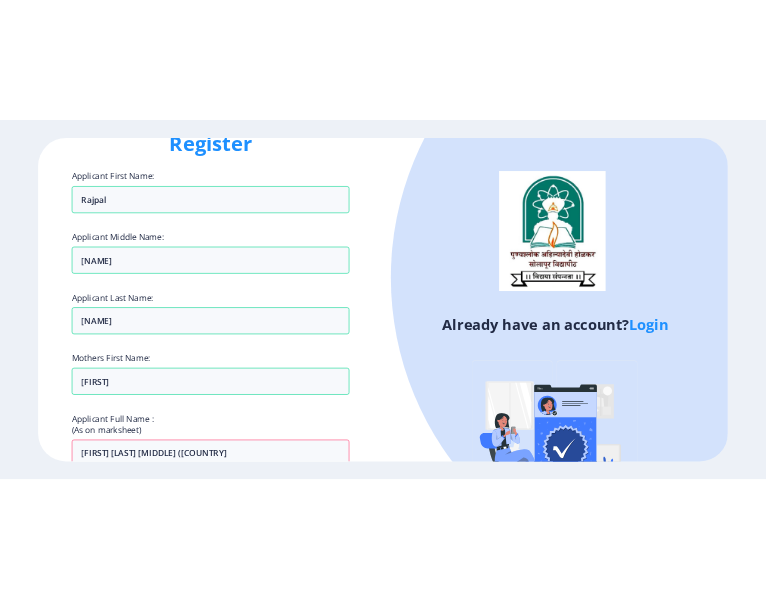 scroll, scrollTop: 835, scrollLeft: 0, axis: vertical 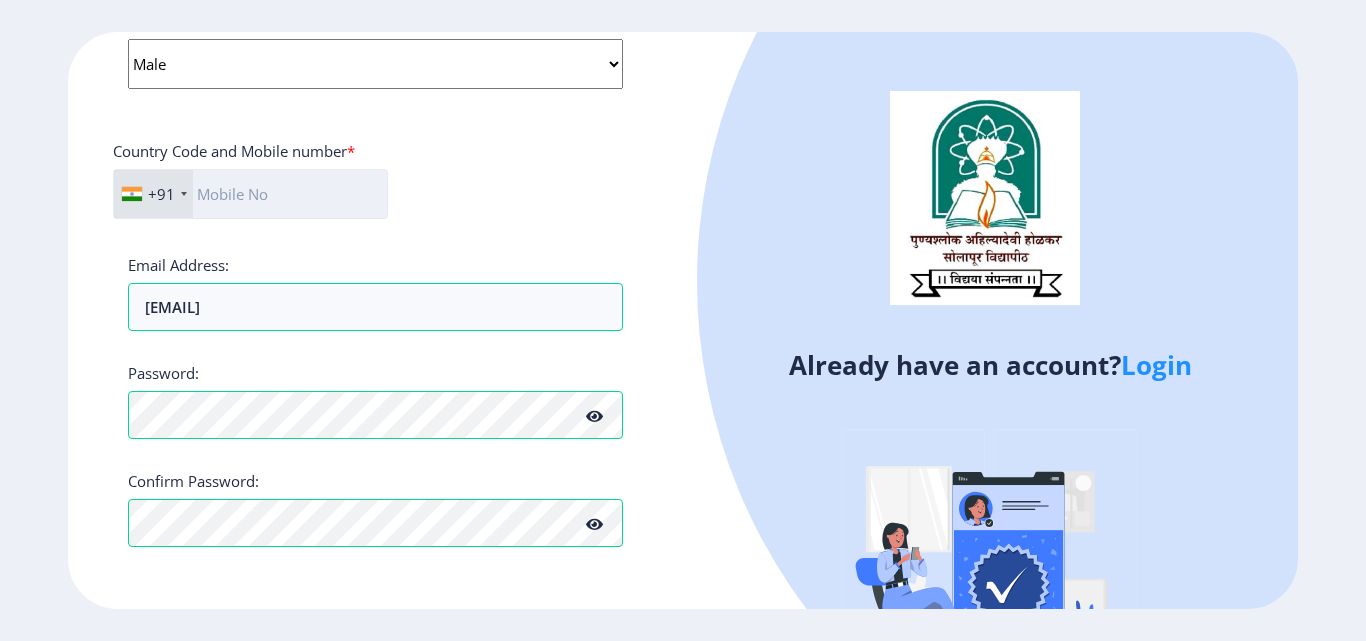 click 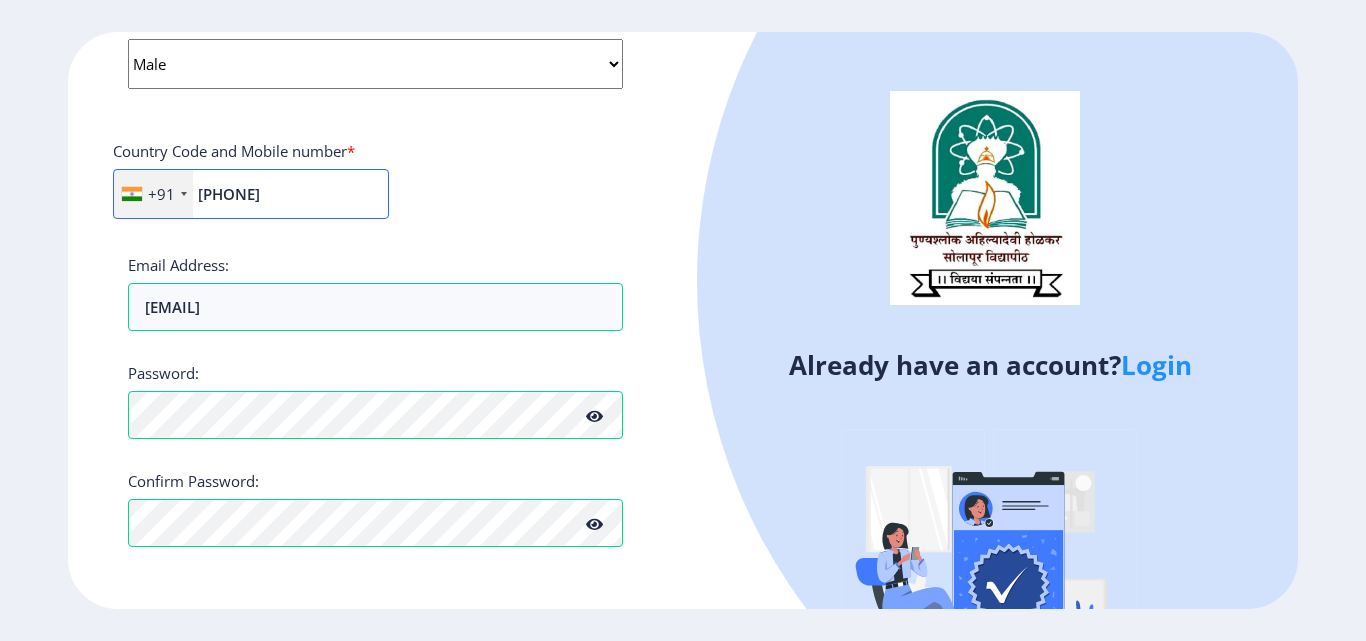 type on "[PHONE]" 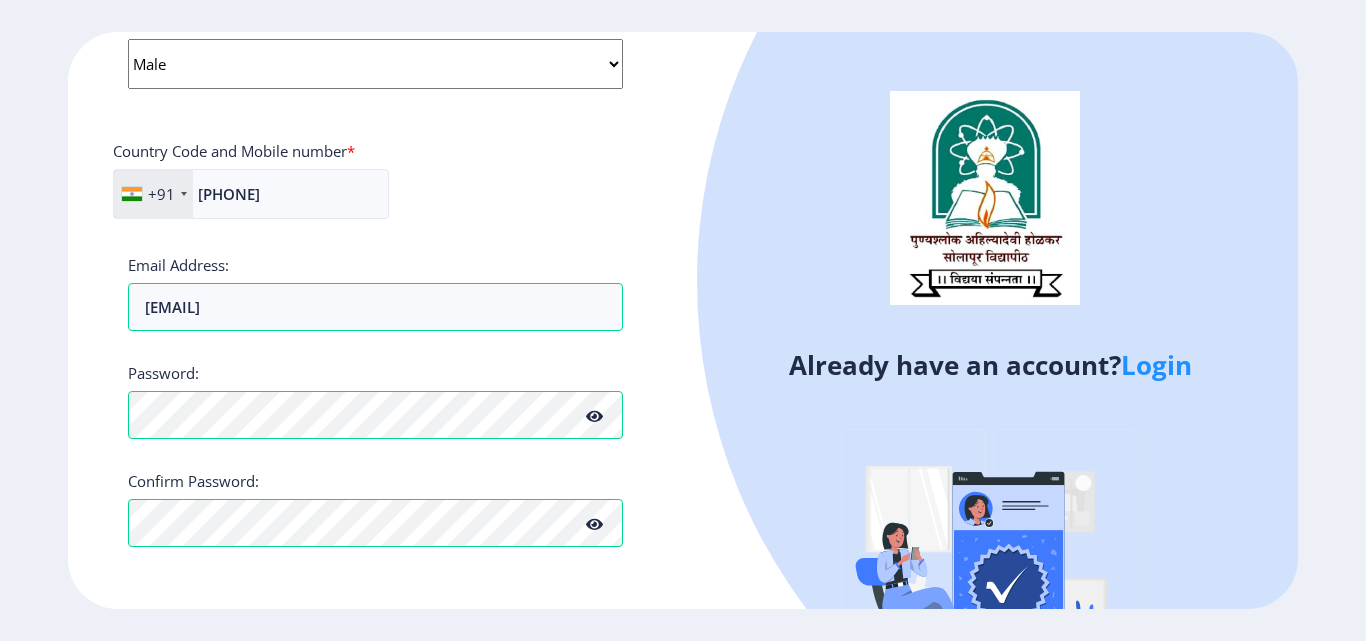 drag, startPoint x: 1365, startPoint y: 477, endPoint x: 1350, endPoint y: 279, distance: 198.56737 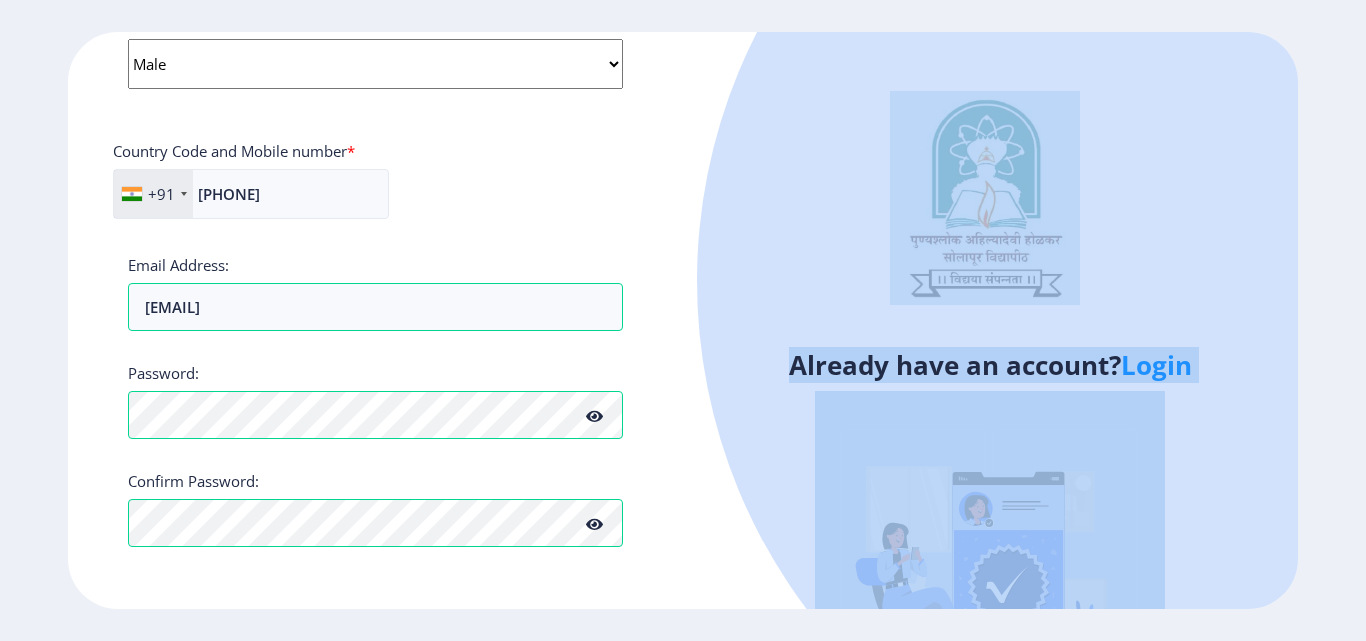 drag, startPoint x: 1365, startPoint y: 626, endPoint x: 1286, endPoint y: 580, distance: 91.416626 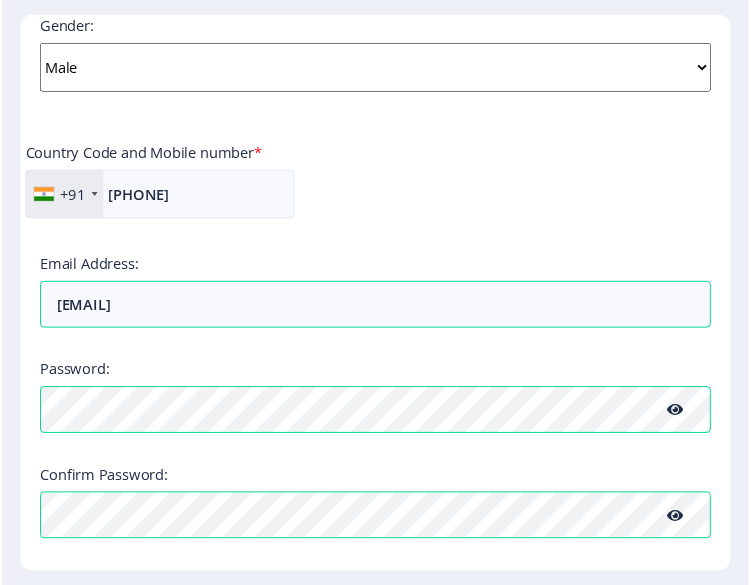 scroll, scrollTop: 979, scrollLeft: 0, axis: vertical 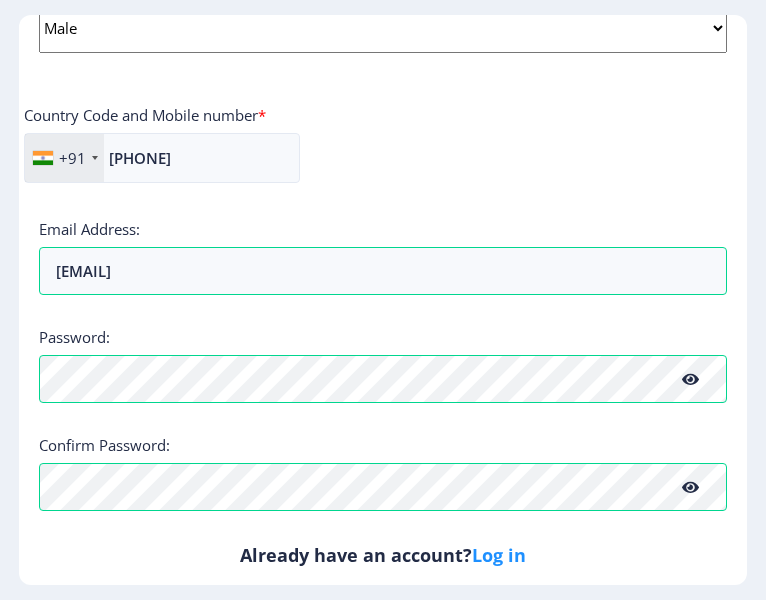 click on "Log in" 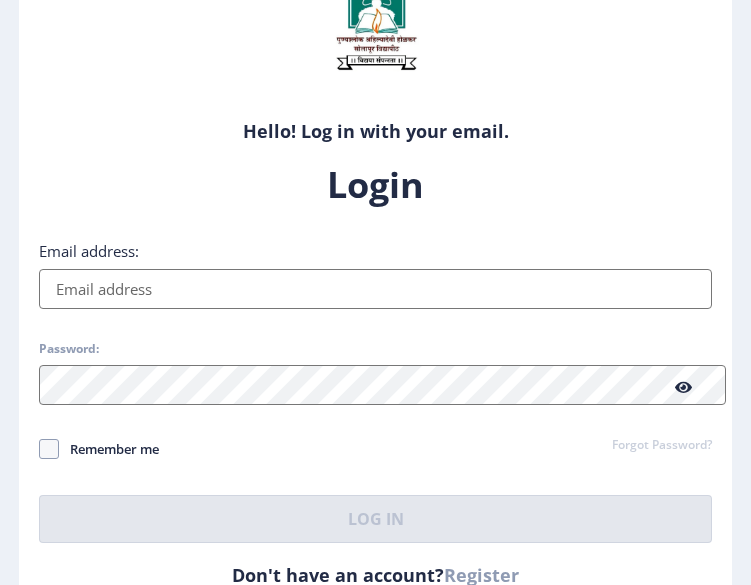 scroll, scrollTop: 95, scrollLeft: 0, axis: vertical 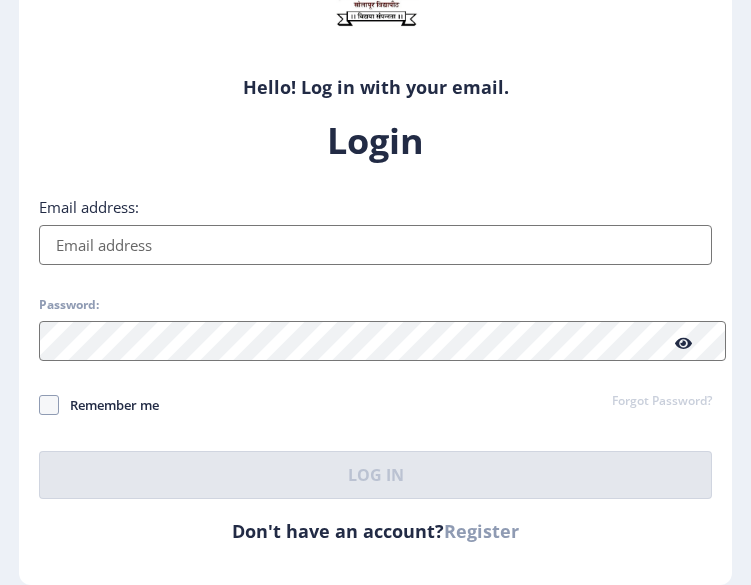 click on "Email address:" at bounding box center [375, 245] 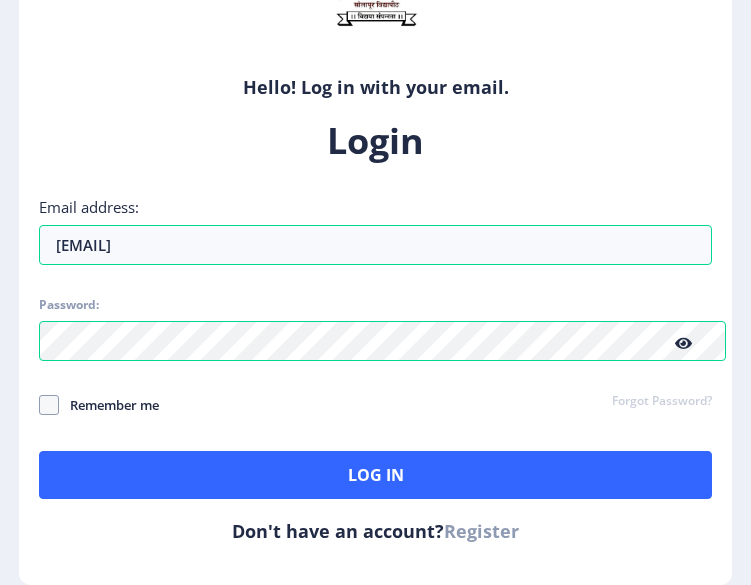 click 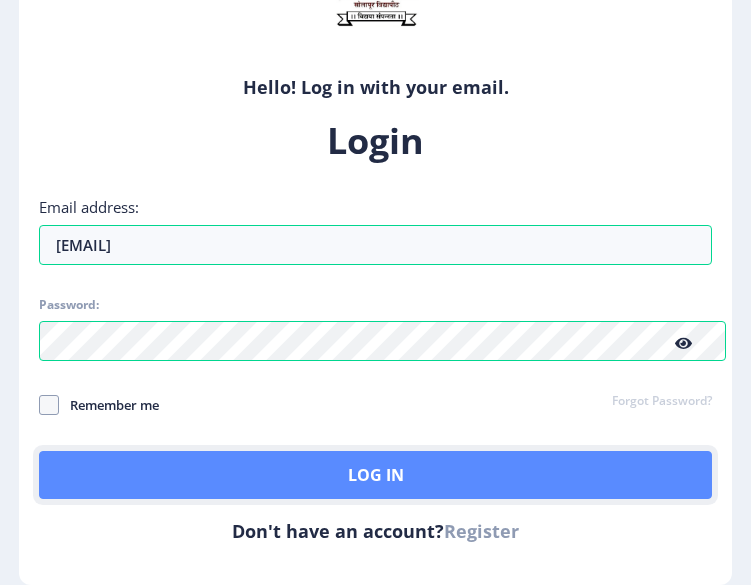 click on "Log In" 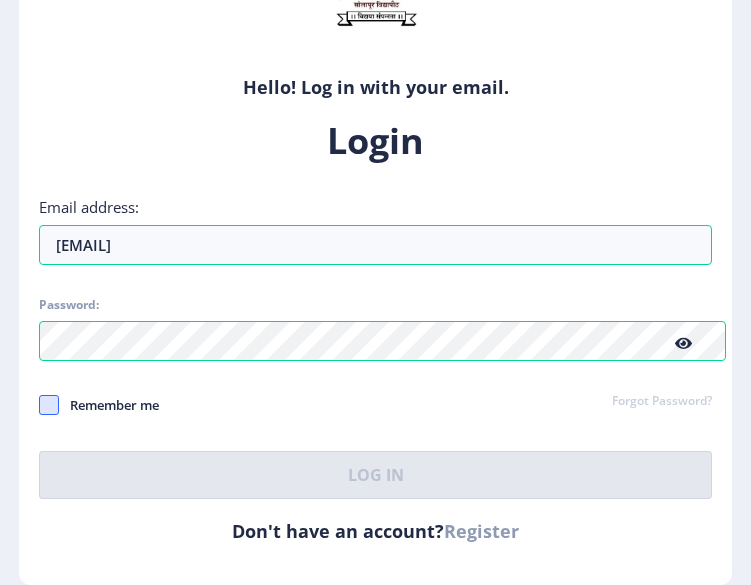 click 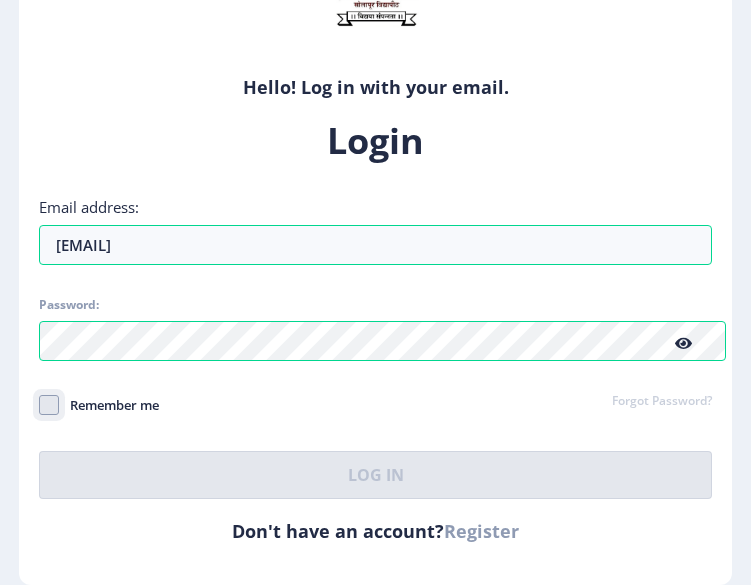 click on "Remember me" 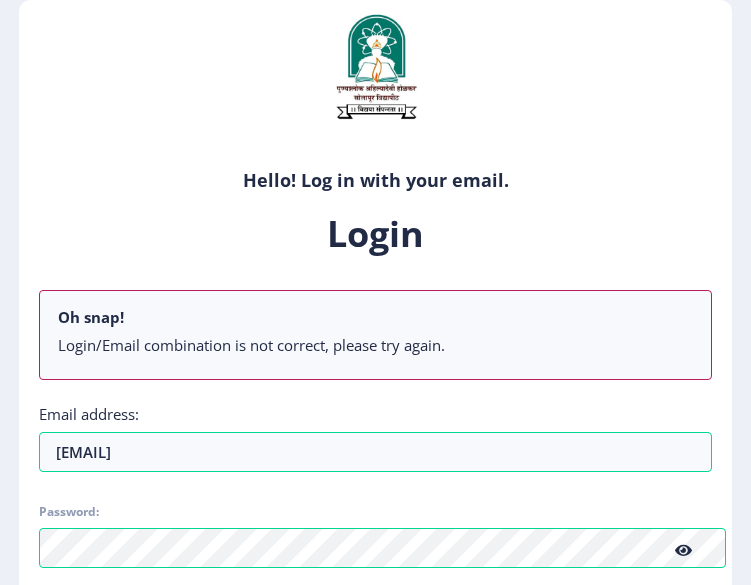 scroll, scrollTop: 209, scrollLeft: 0, axis: vertical 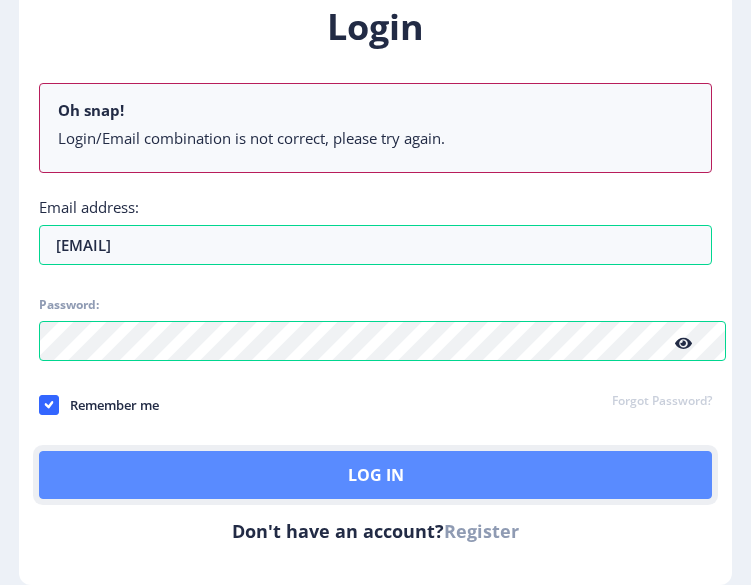click on "Log In" 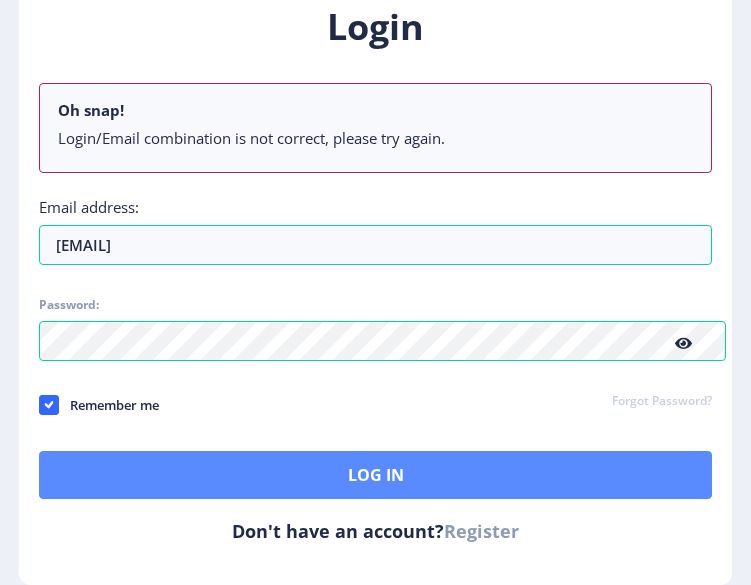 scroll, scrollTop: 95, scrollLeft: 0, axis: vertical 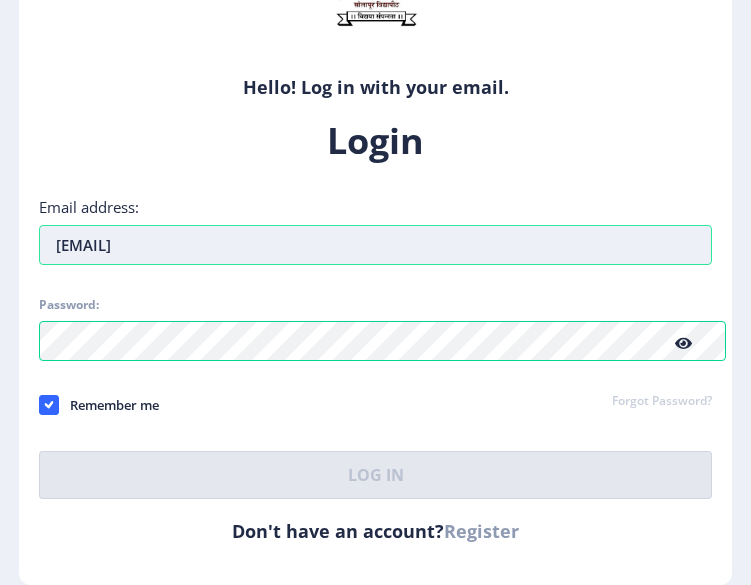 click on "[EMAIL]" at bounding box center [375, 245] 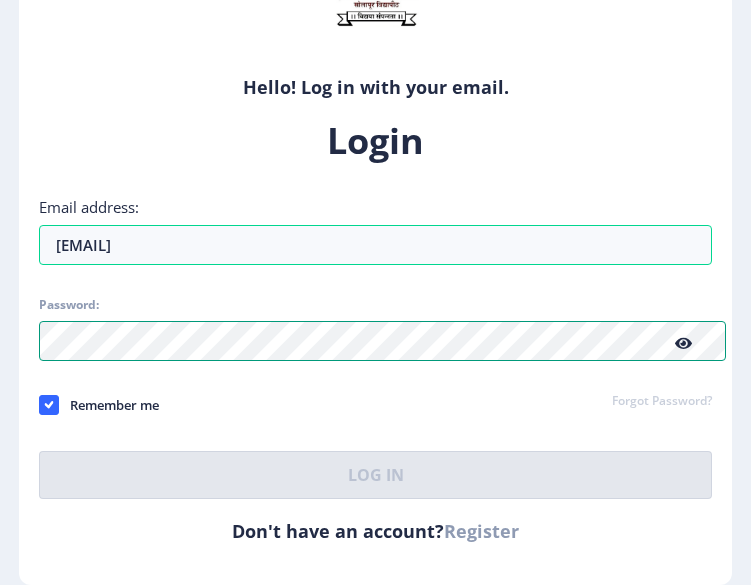 click on "Login Email address: [EMAIL] Password: Remember me Forgot Password?  Log In" 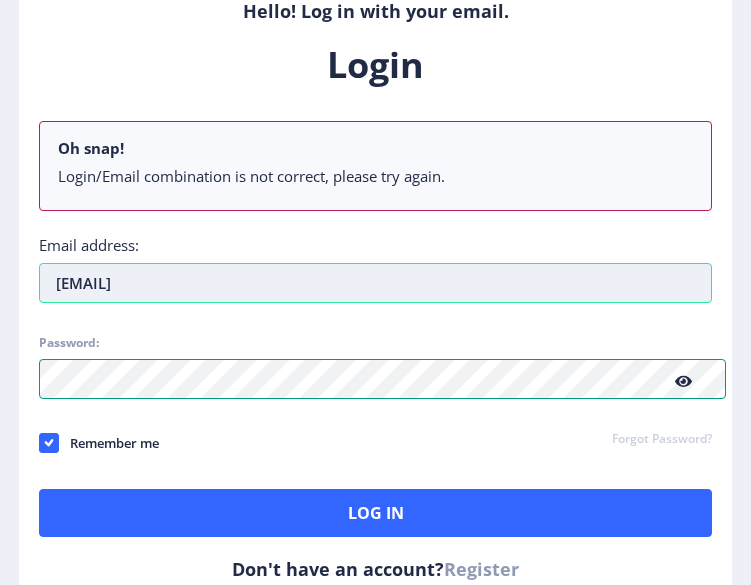 scroll, scrollTop: 209, scrollLeft: 0, axis: vertical 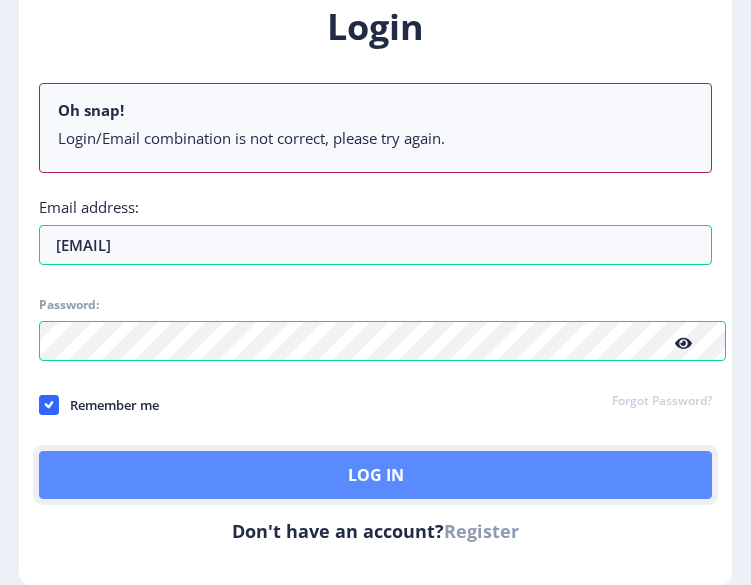 click on "Log In" 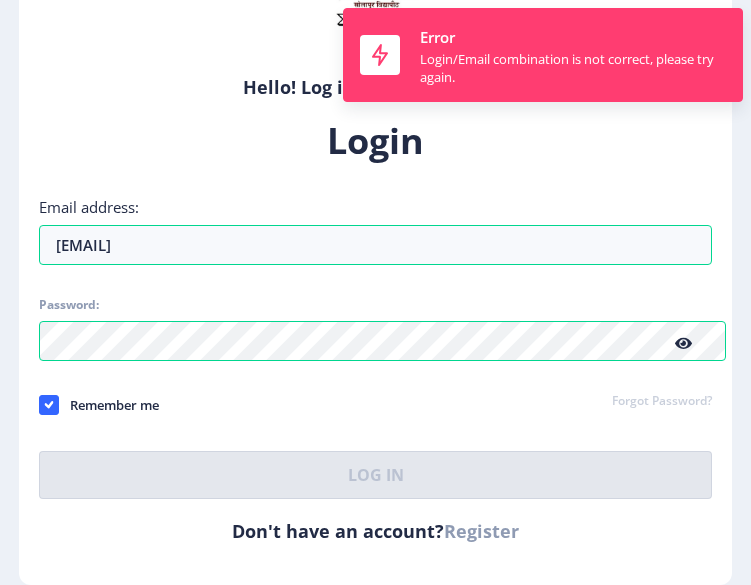 scroll, scrollTop: 95, scrollLeft: 0, axis: vertical 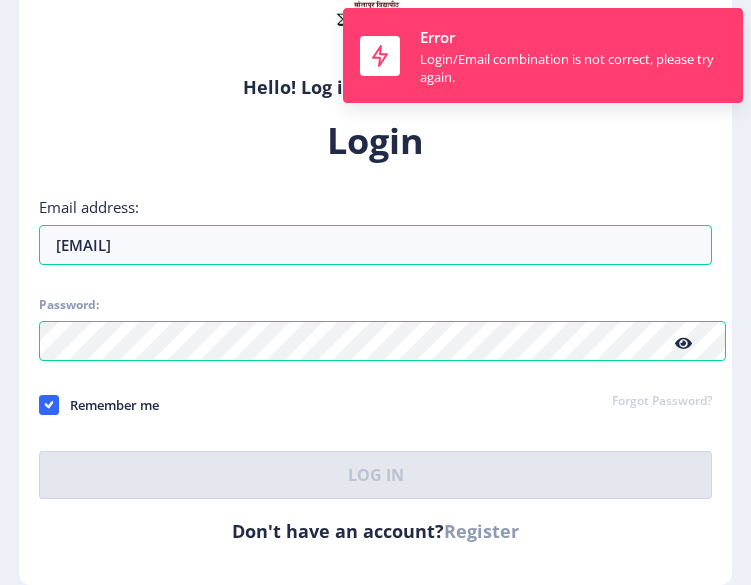 click on "Login" at bounding box center [375, 141] 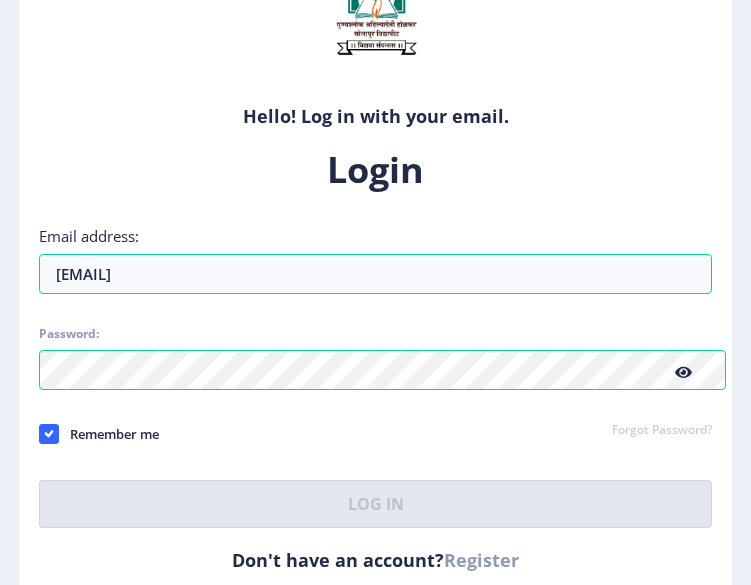 scroll, scrollTop: 95, scrollLeft: 0, axis: vertical 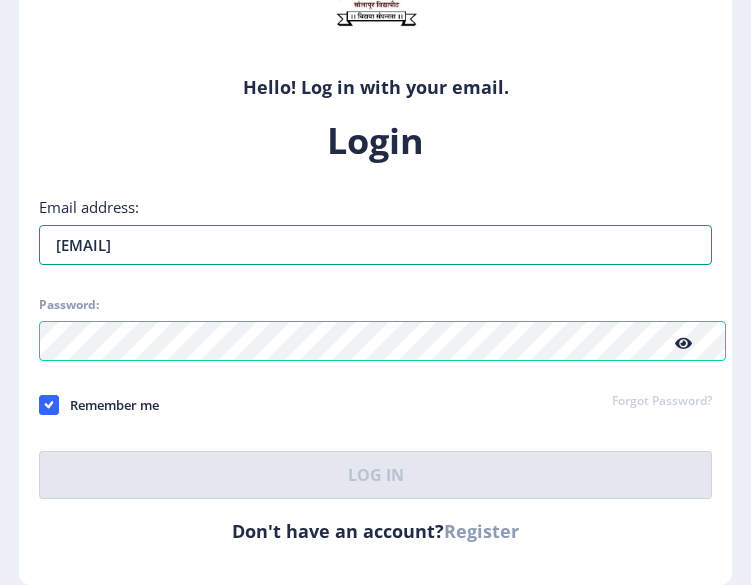 drag, startPoint x: 252, startPoint y: 249, endPoint x: -469, endPoint y: 170, distance: 725.3151 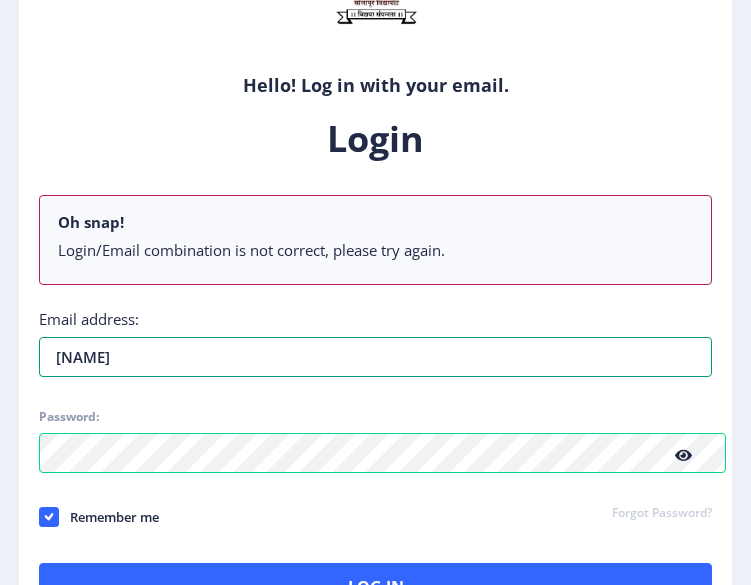 type on "[EMAIL]" 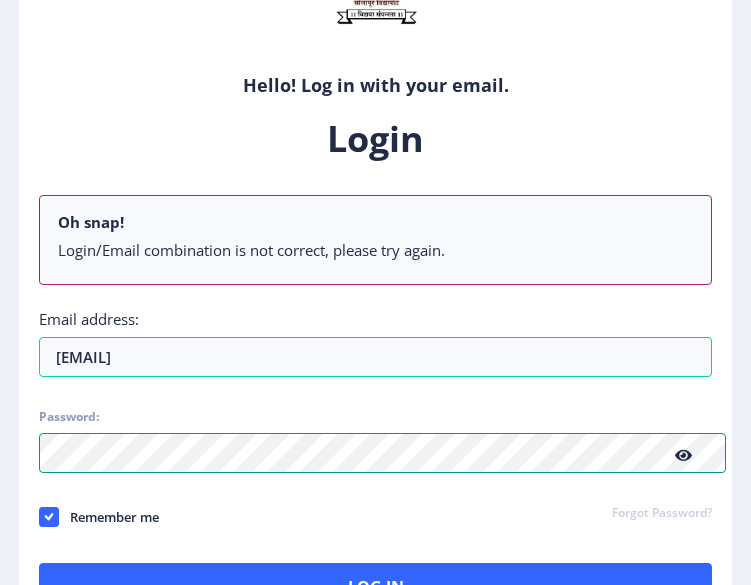 click on "Hello! Log in with your email. Don't have an account?  Register Login Oh snap! Login/Email combination is not correct, please try again. Email address: [EMAIL] Password: Remember me Forgot Password?  Log In   Don't have an account?  Register" at bounding box center (375, 301) 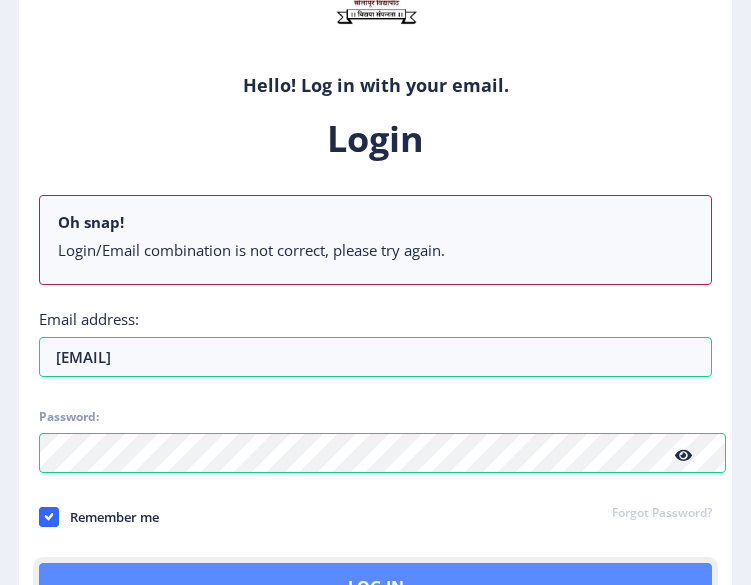 click on "Log In" 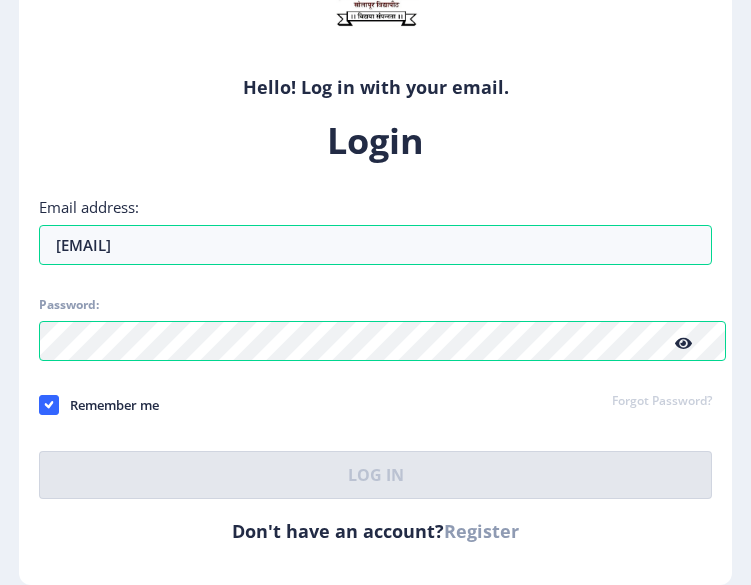 click on "Hello! Log in with your email. Don't have an account?  Register" 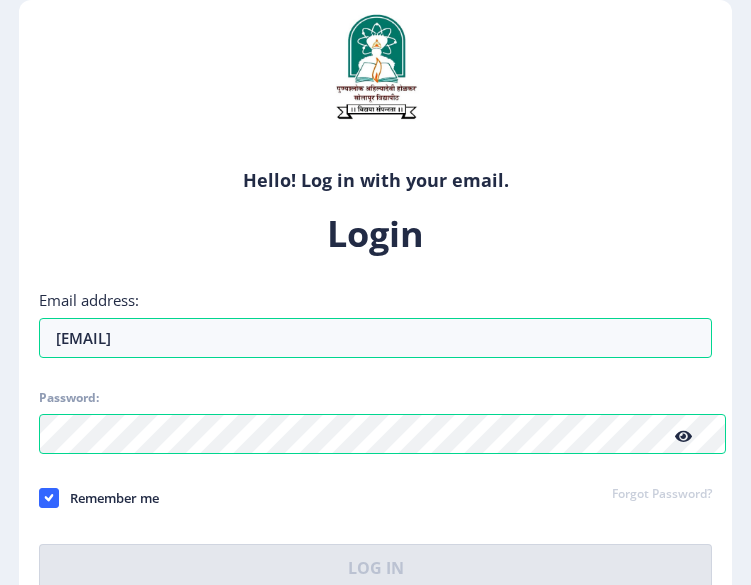 scroll, scrollTop: 95, scrollLeft: 0, axis: vertical 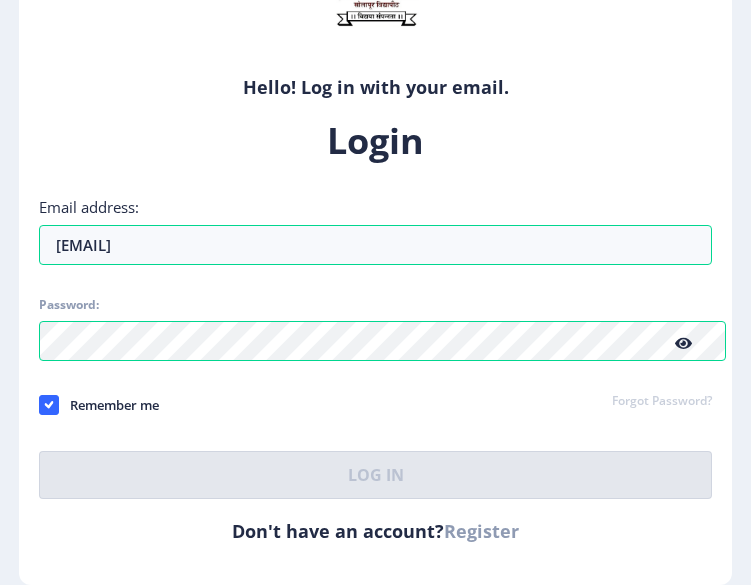 click on "Don't have an account?  Register" 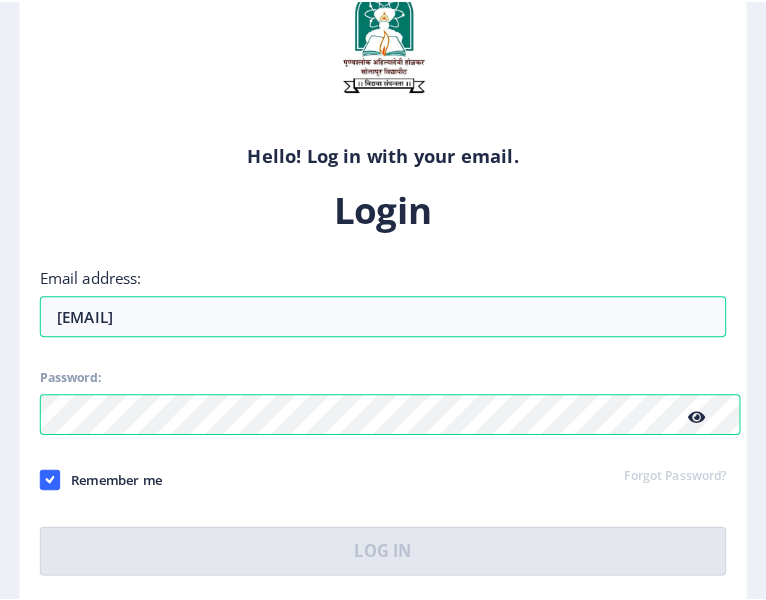 scroll, scrollTop: 0, scrollLeft: 0, axis: both 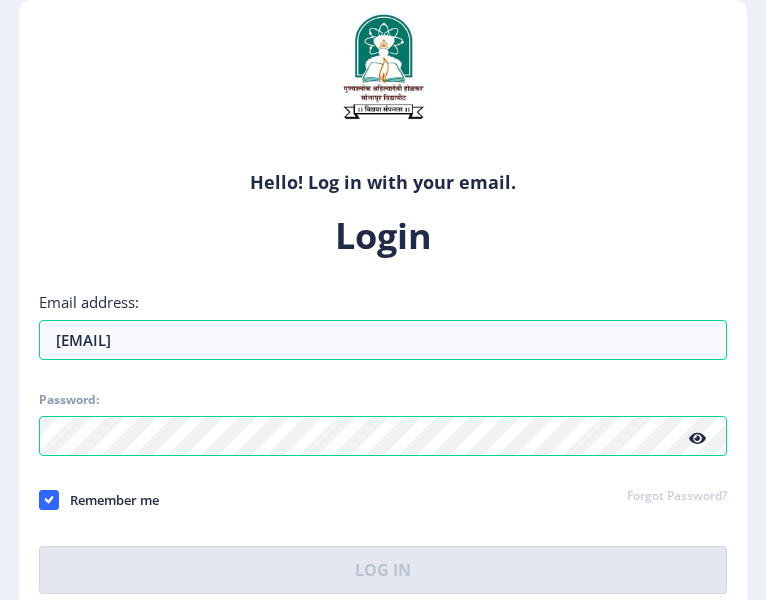select 